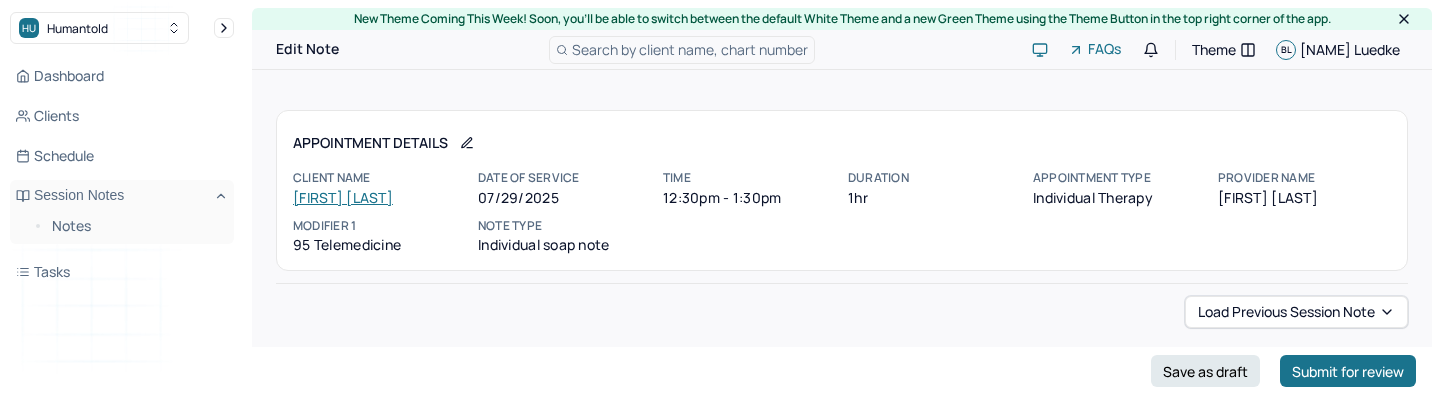 scroll, scrollTop: 0, scrollLeft: 0, axis: both 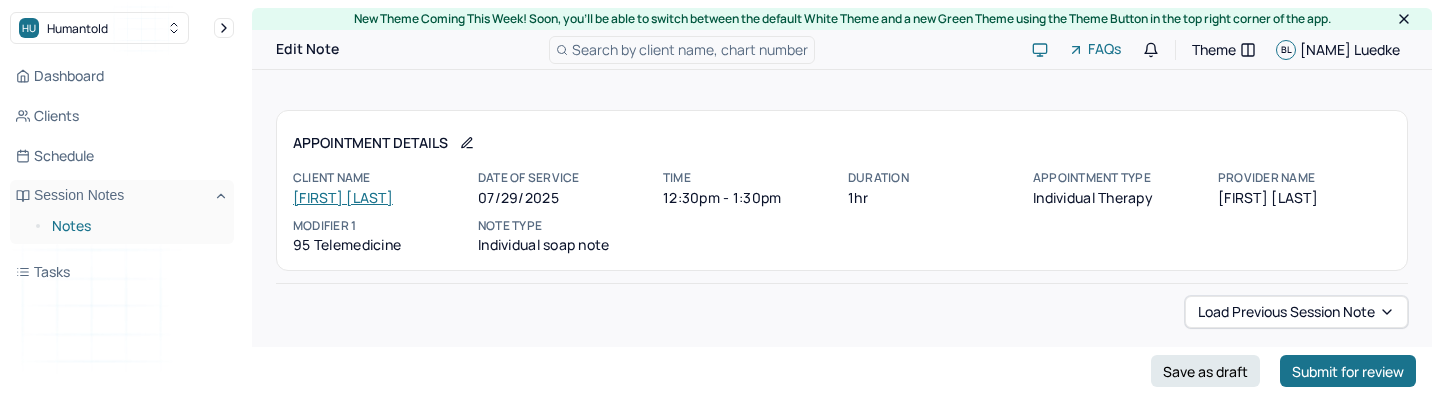 click on "Notes" at bounding box center (135, 226) 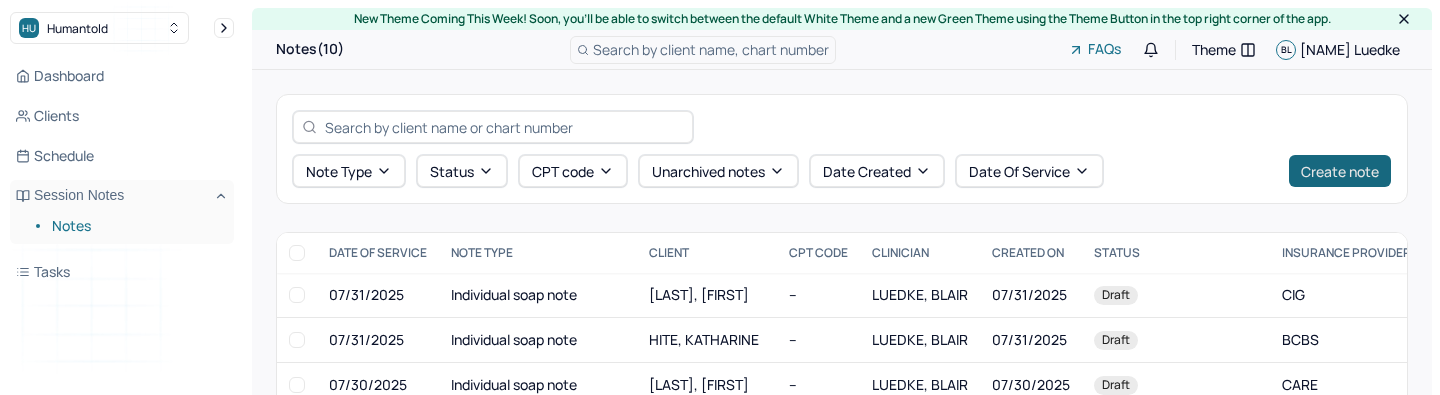 click on "Create note" at bounding box center [1340, 171] 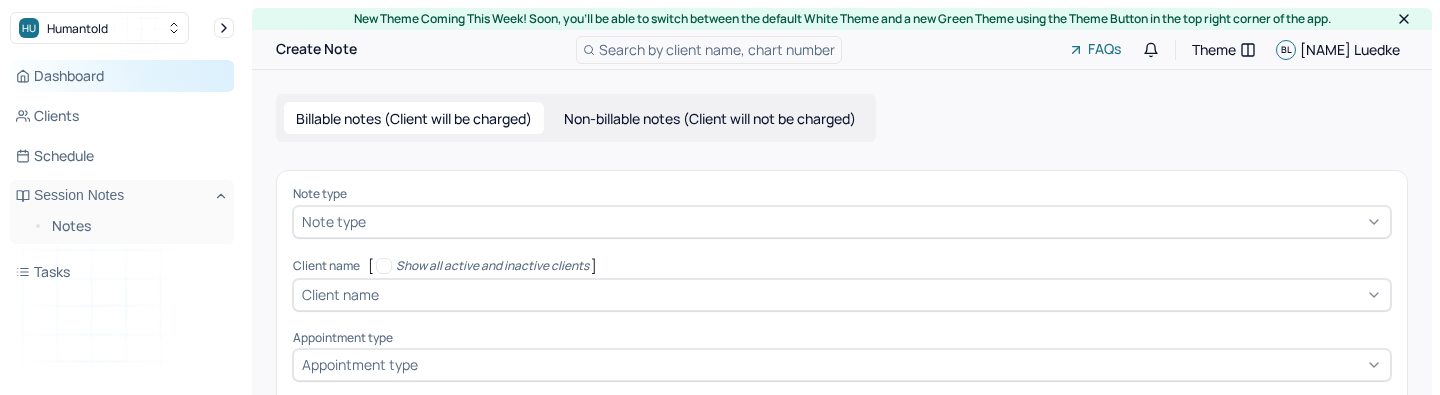 click on "Dashboard" at bounding box center [122, 76] 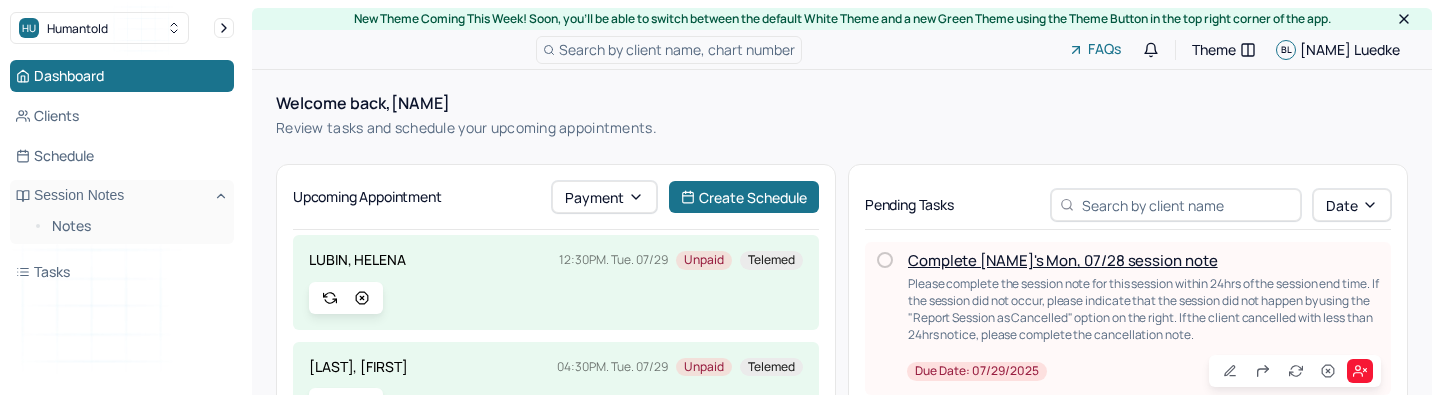 scroll, scrollTop: 0, scrollLeft: 0, axis: both 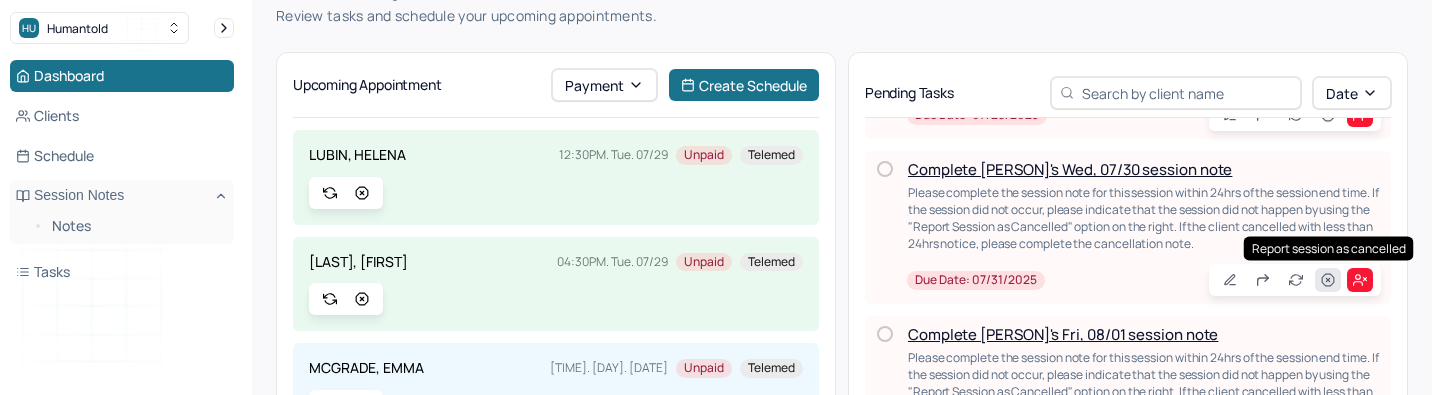 click at bounding box center (1328, 280) 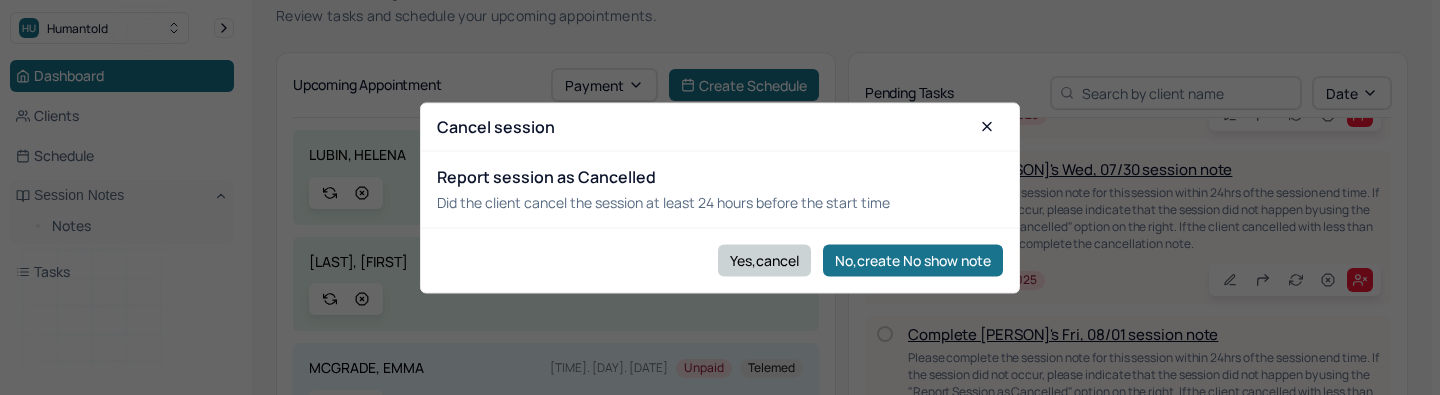 click on "Yes,cancel" at bounding box center (764, 260) 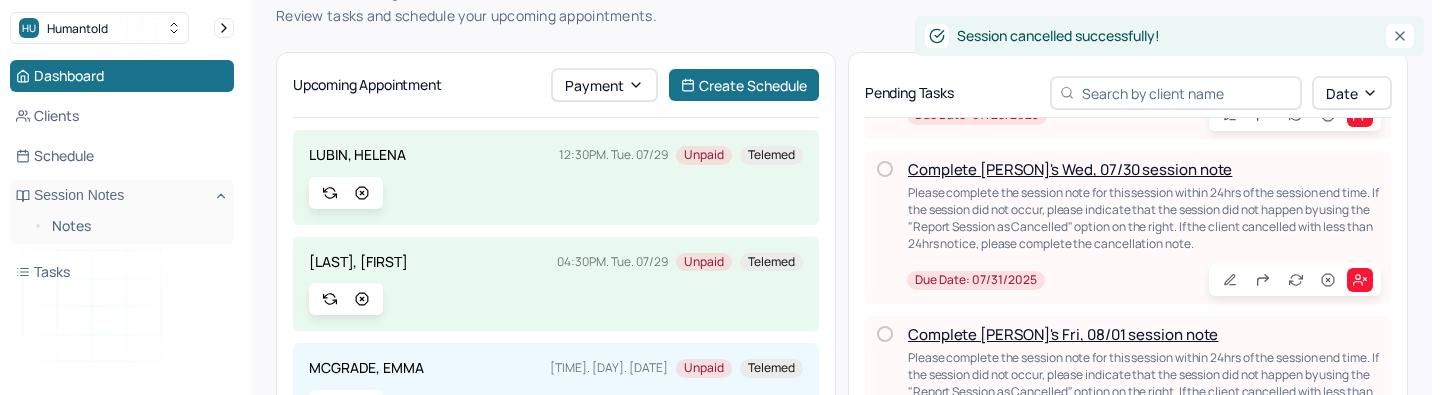 scroll, scrollTop: 0, scrollLeft: 0, axis: both 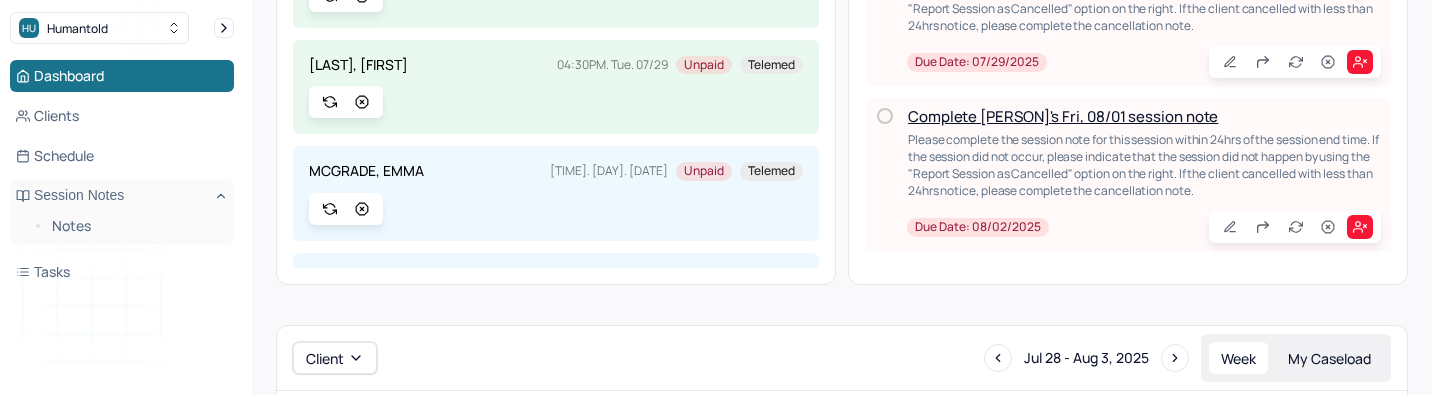 click on "Complete [PERSON]'s Fri, 08/01 session note" at bounding box center (1063, 116) 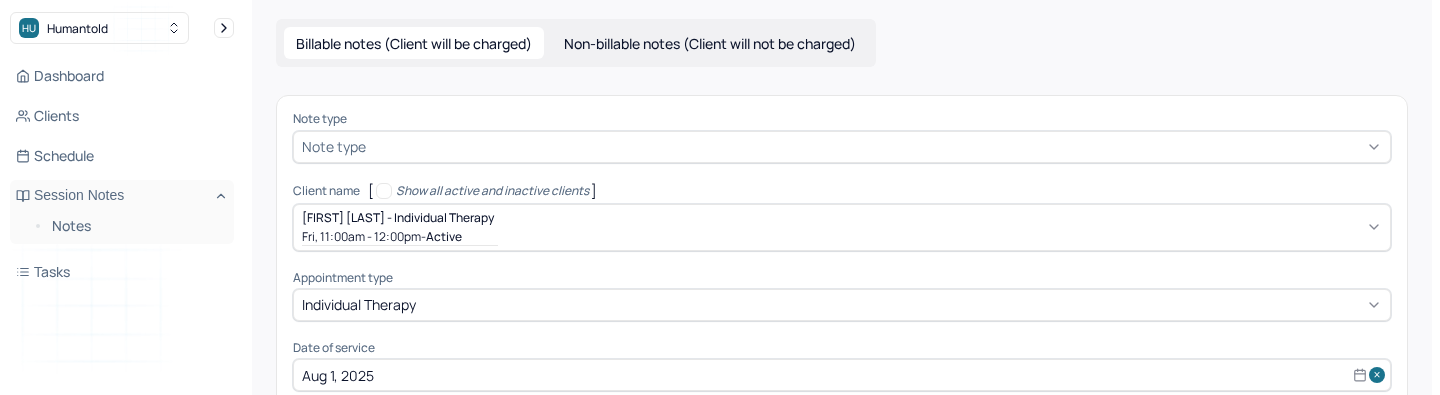 click on "Note type" at bounding box center (842, 147) 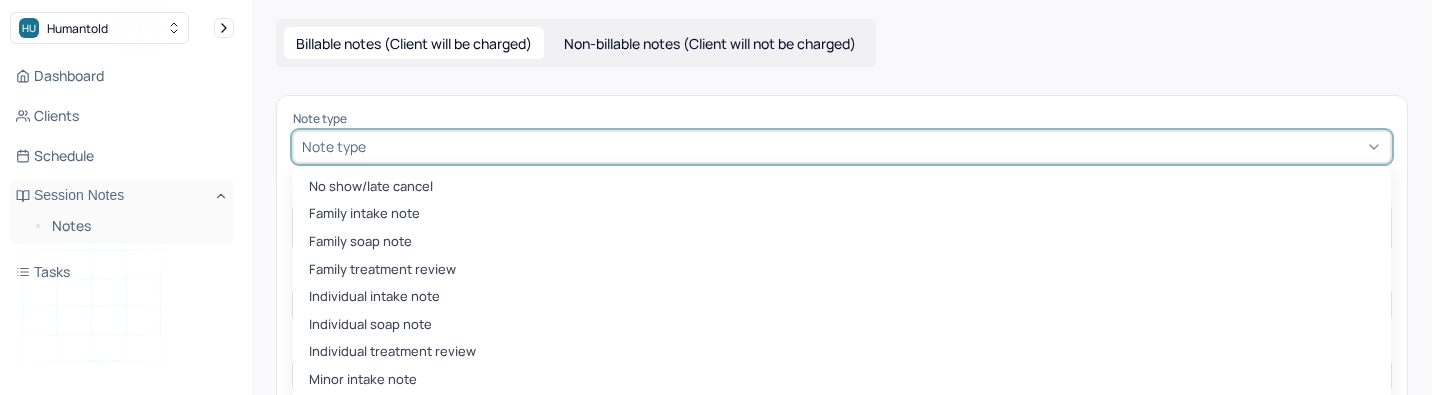 scroll, scrollTop: 142, scrollLeft: 0, axis: vertical 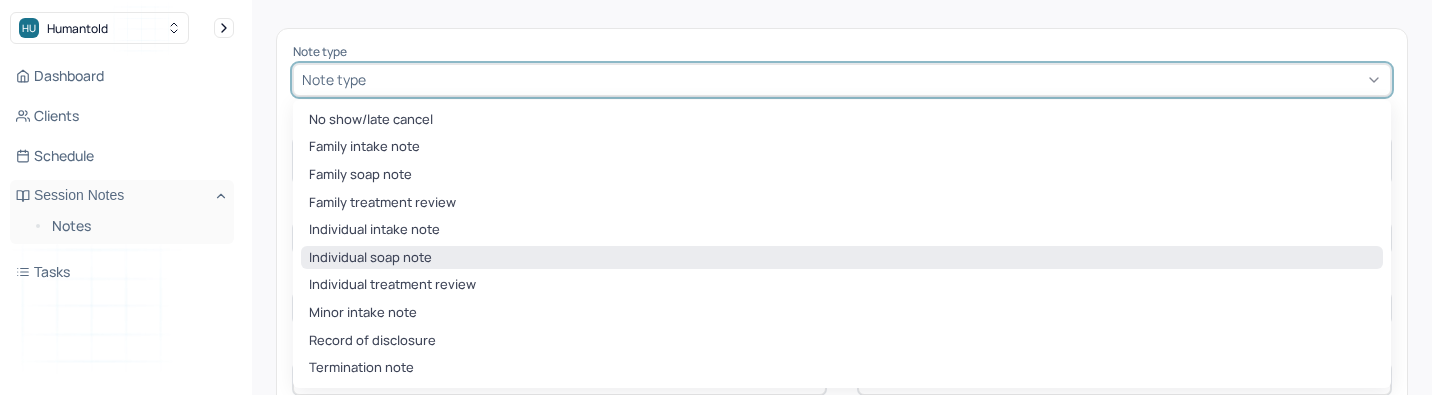 click on "Individual soap note" at bounding box center (842, 258) 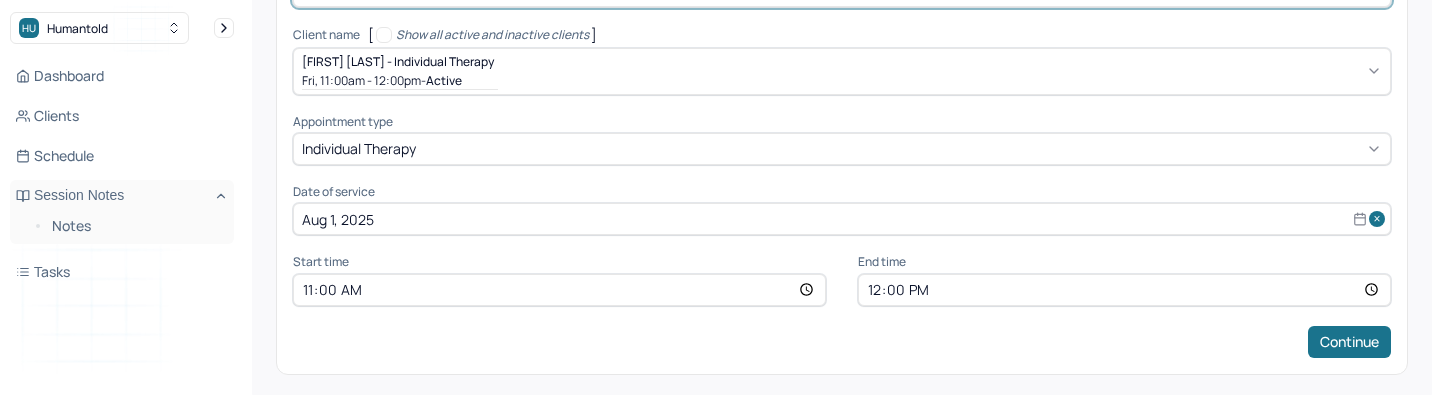 scroll, scrollTop: 233, scrollLeft: 0, axis: vertical 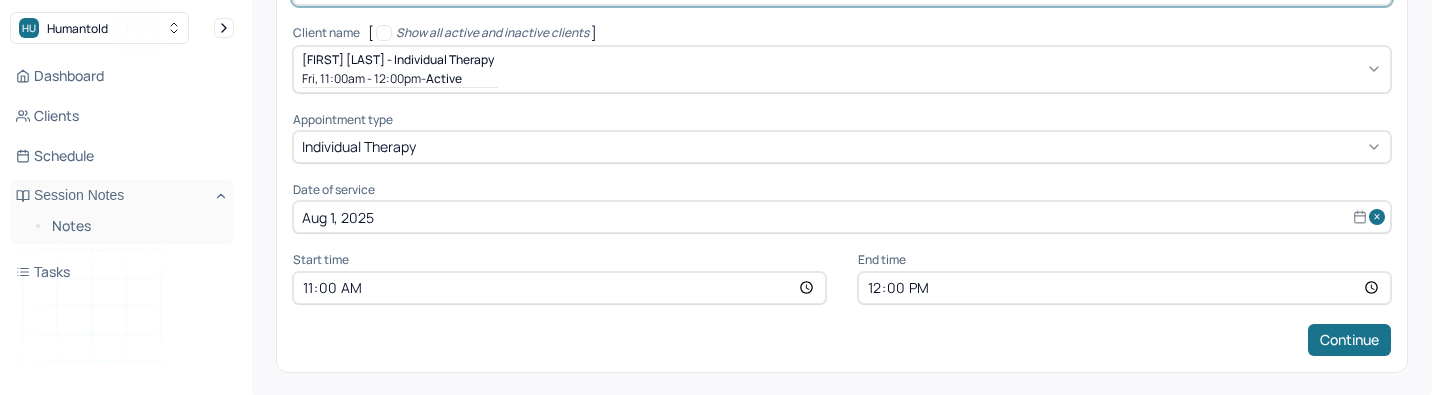 click on "Aug 1, 2025" at bounding box center [842, 217] 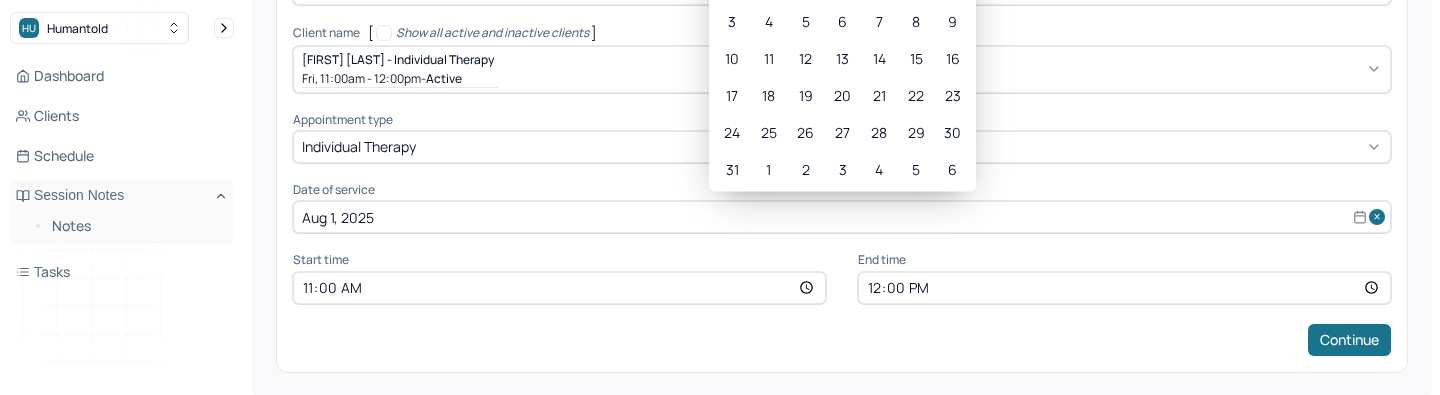 click on "Start time" at bounding box center (559, 260) 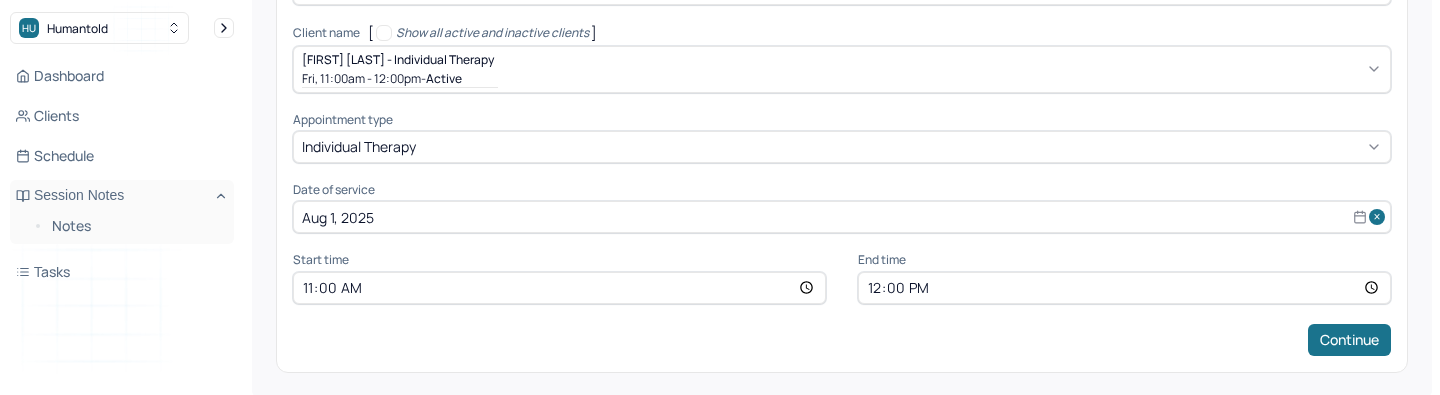 click on "11:00" at bounding box center (559, 288) 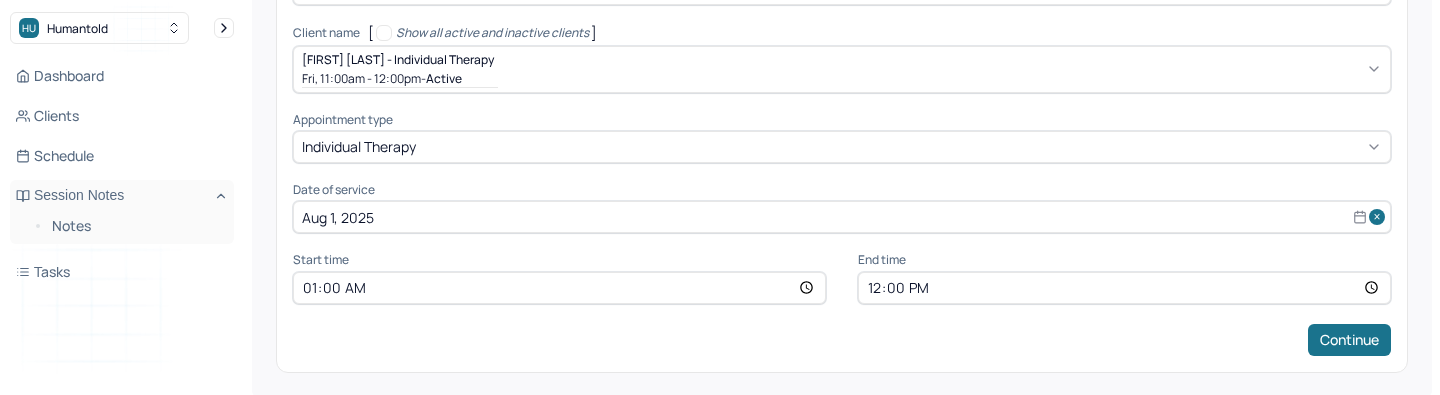 click on "01:00" at bounding box center (559, 288) 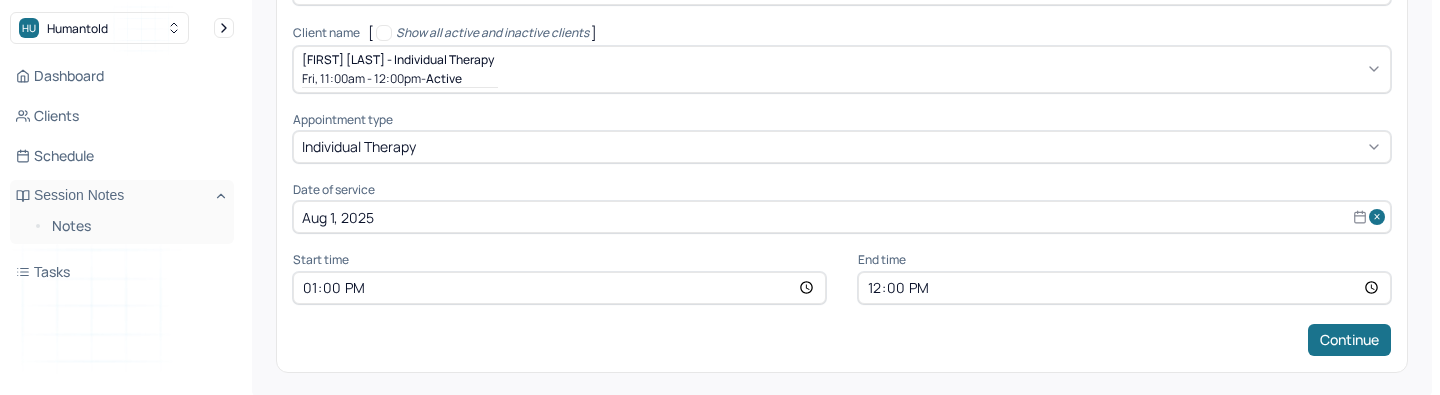click on "12:00" at bounding box center [1124, 288] 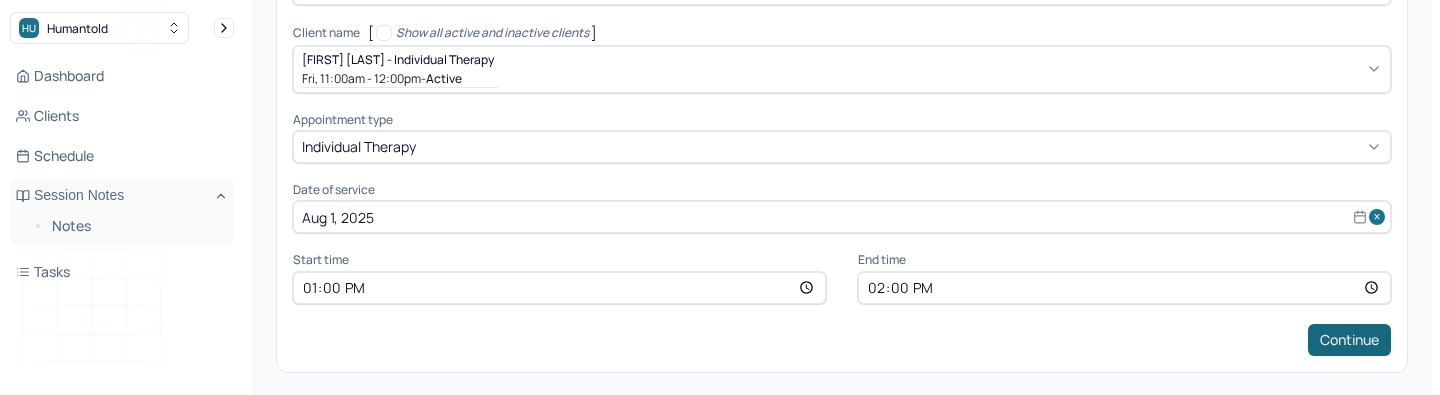 click on "Continue" at bounding box center (1349, 340) 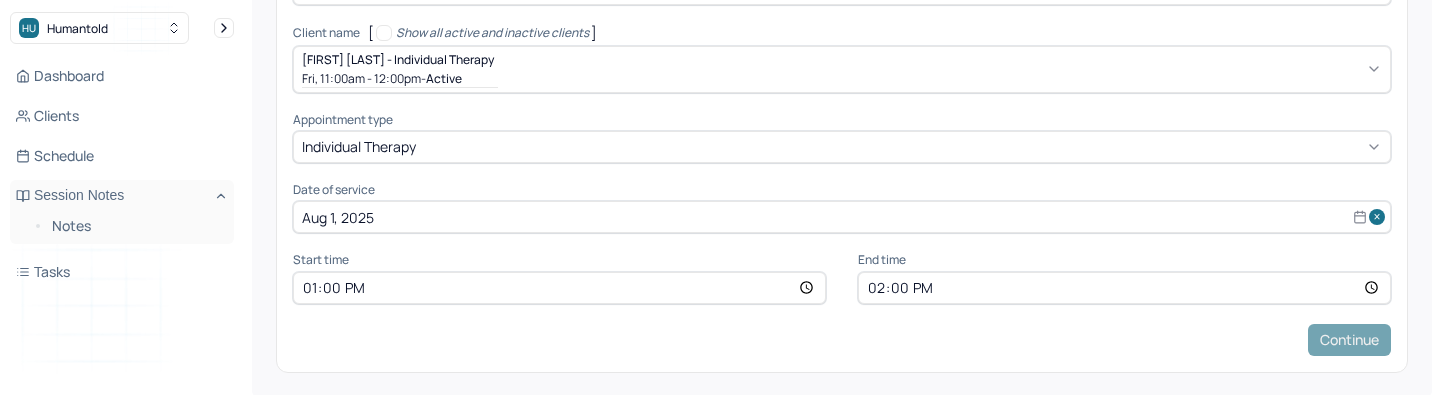 scroll, scrollTop: 0, scrollLeft: 0, axis: both 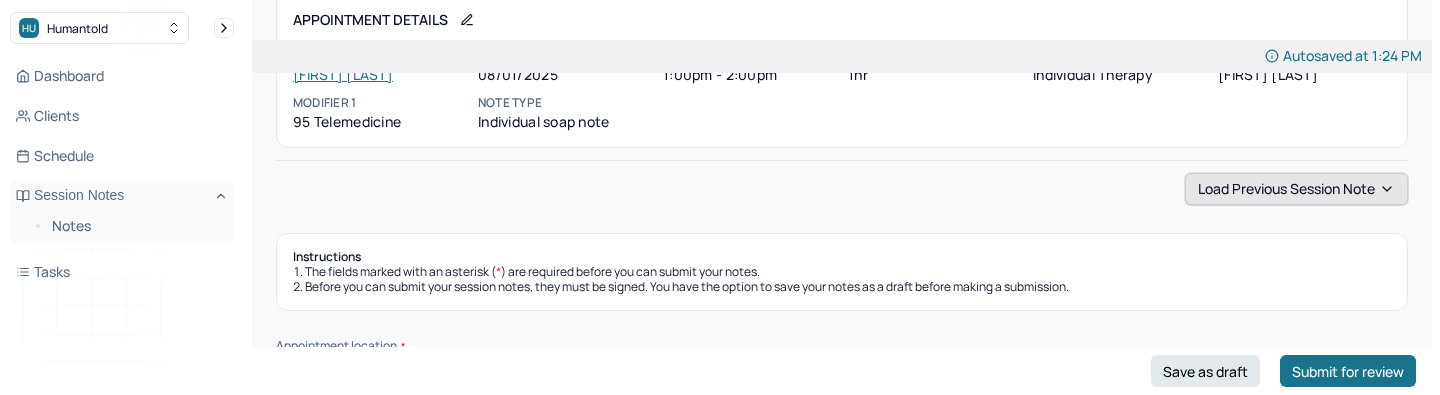click on "Load previous session note" at bounding box center (1296, 189) 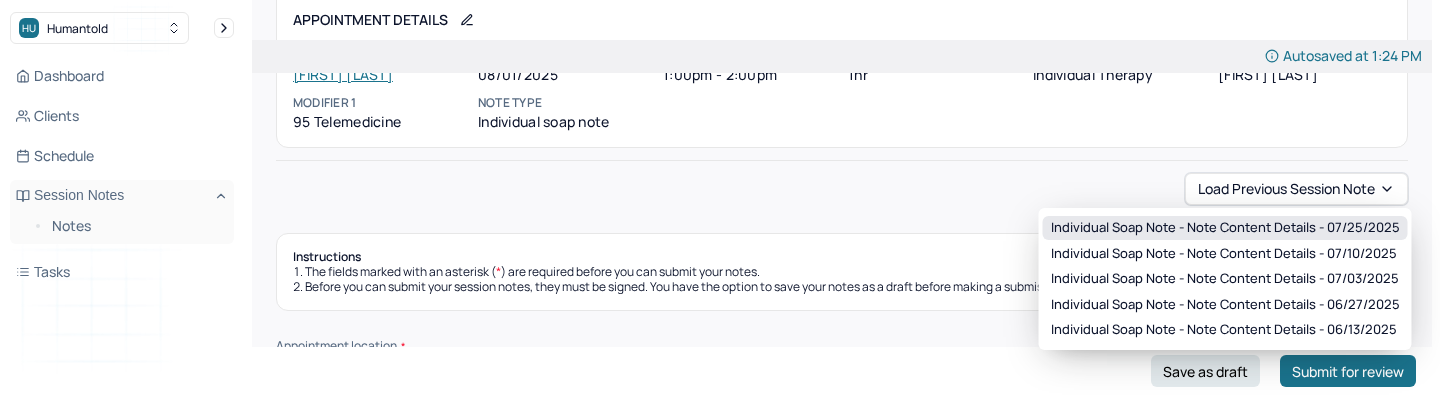 click on "Individual soap note   - Note content Details -   07/25/2025" at bounding box center (1225, 228) 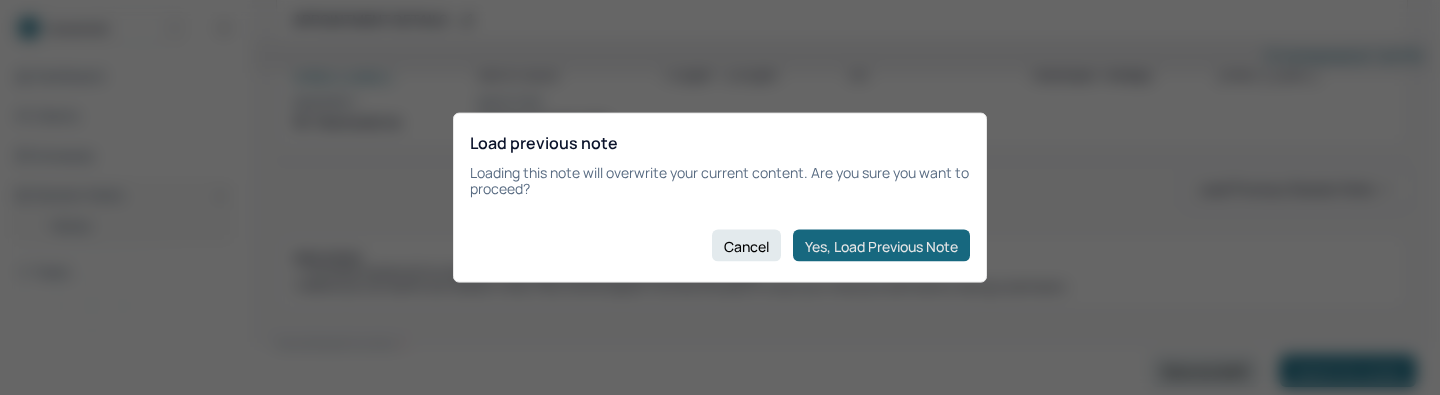click on "Yes, Load Previous Note" at bounding box center [881, 246] 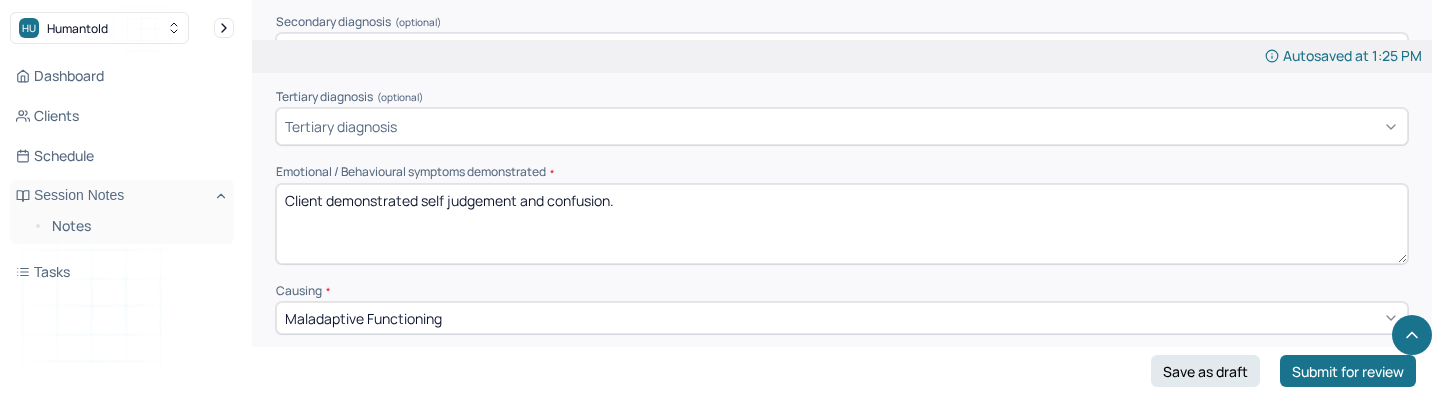 scroll, scrollTop: 807, scrollLeft: 0, axis: vertical 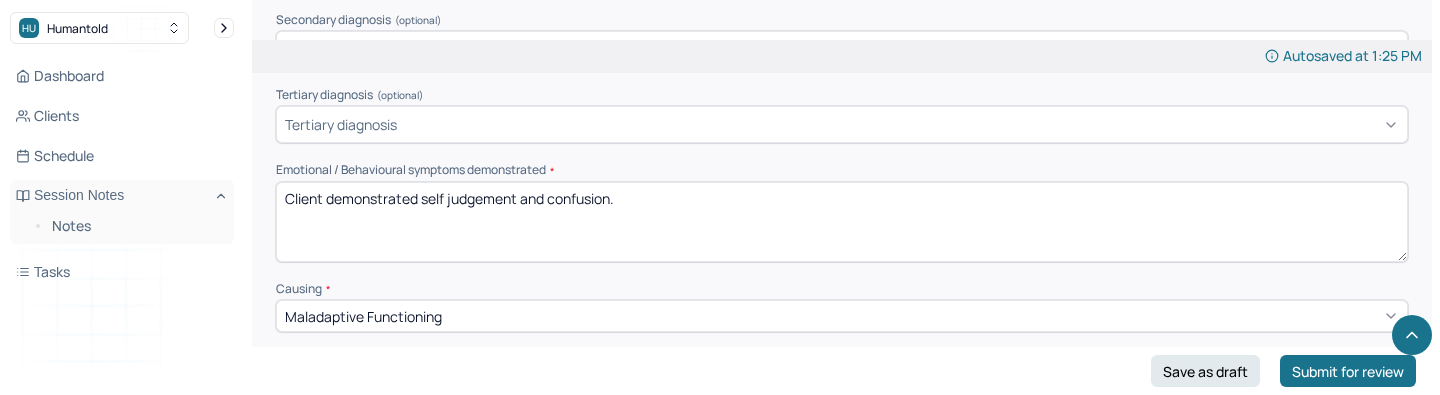 click on "Client demonstrated self judgement and confusion." at bounding box center [842, 222] 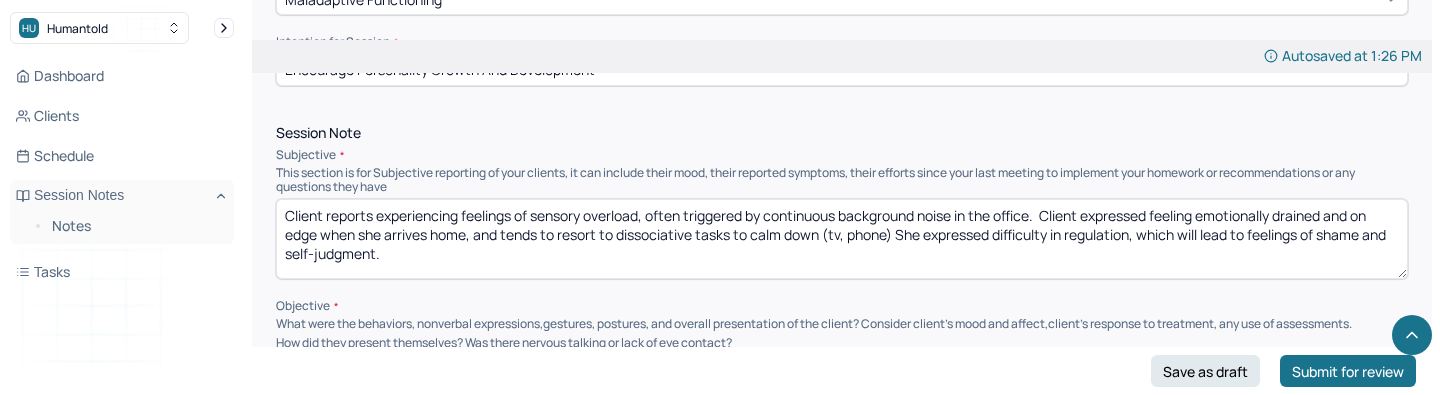 scroll, scrollTop: 1130, scrollLeft: 0, axis: vertical 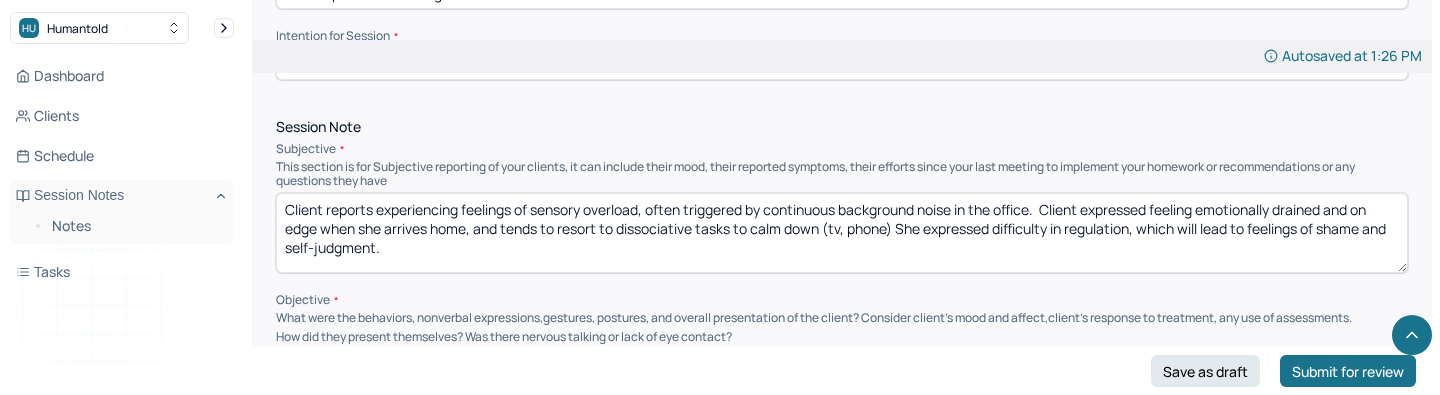 type on "Client demonstrated confusion and introspection." 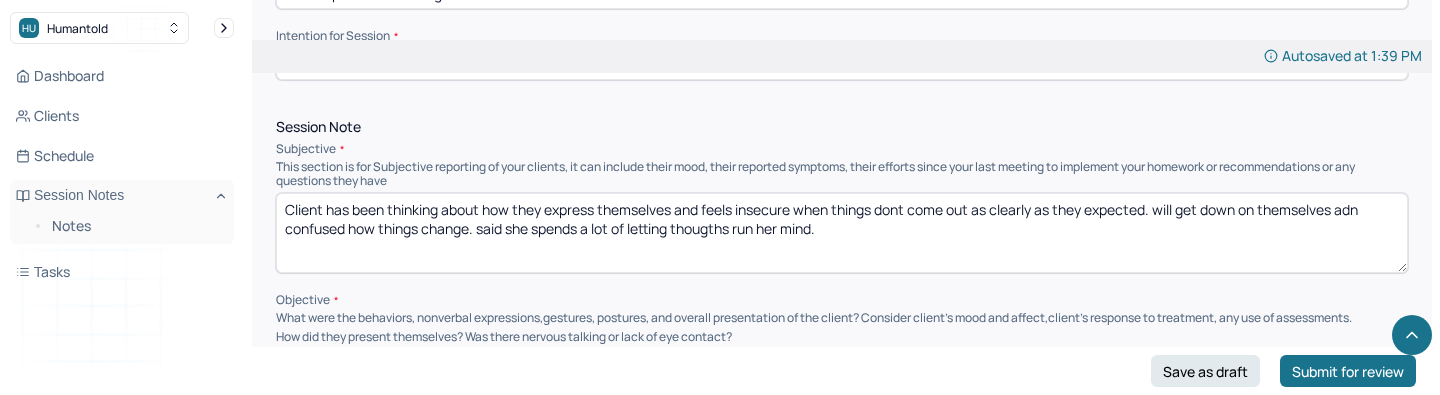 type on "Client has been thinking about how they express themselves and feels insecure when things dont come out as clearly as they expected. will get down on themselves adn confused how things change. said she spends a lot of letting thougths run her mind." 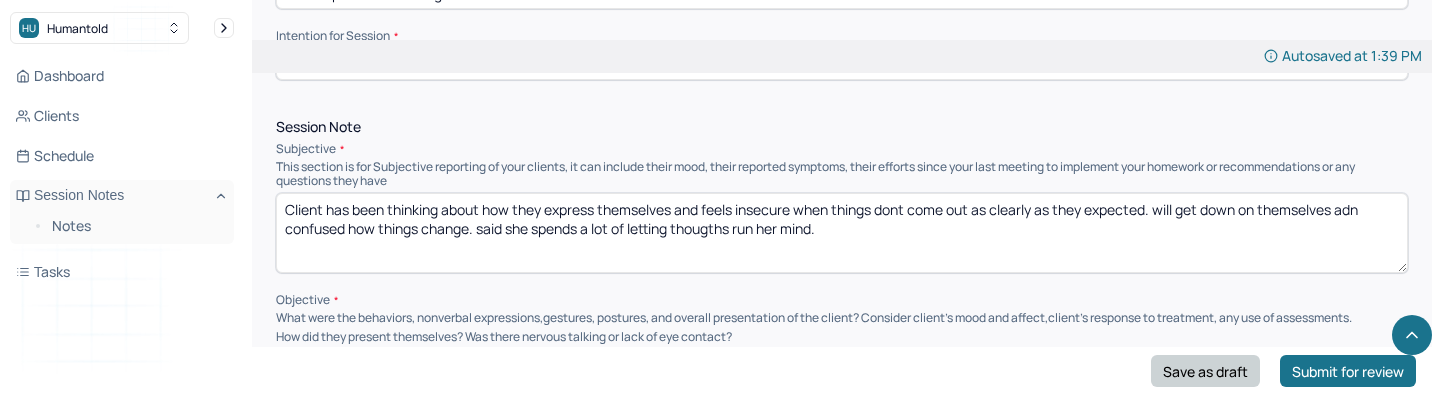 click on "Save as draft" at bounding box center (1205, 371) 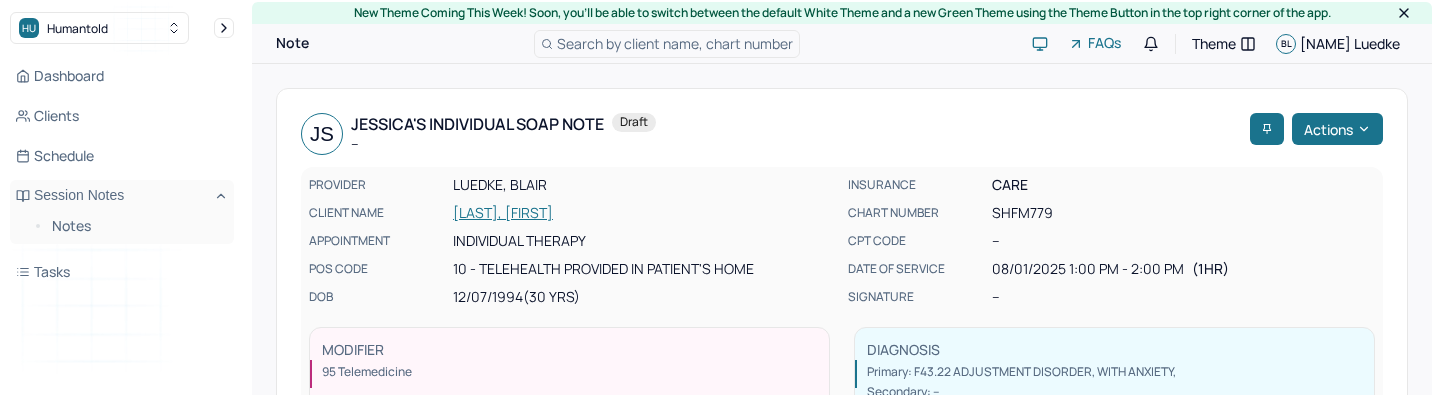 scroll, scrollTop: 0, scrollLeft: 0, axis: both 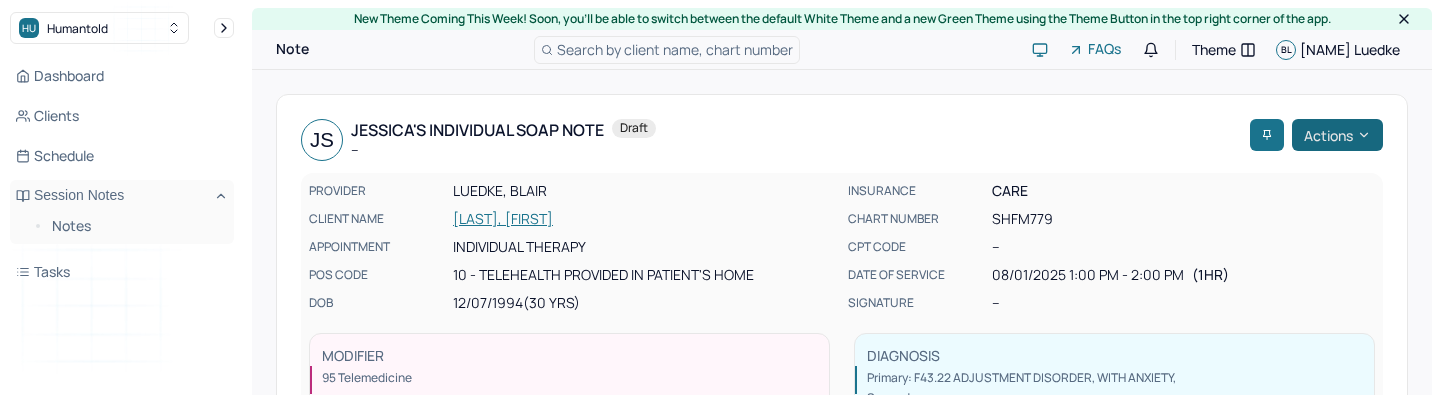 click on "Actions" at bounding box center [1337, 135] 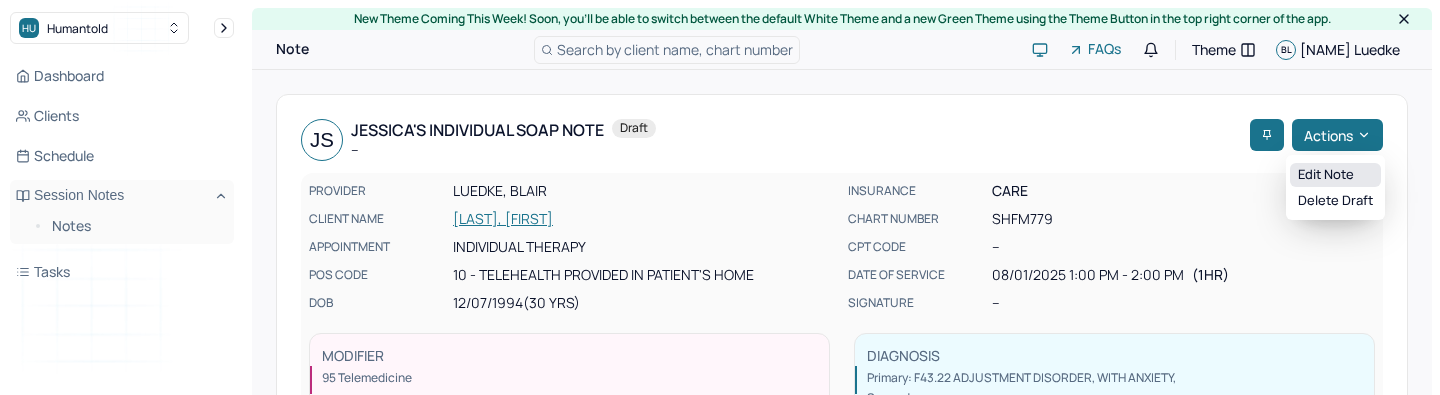 click on "Edit note" at bounding box center (1335, 175) 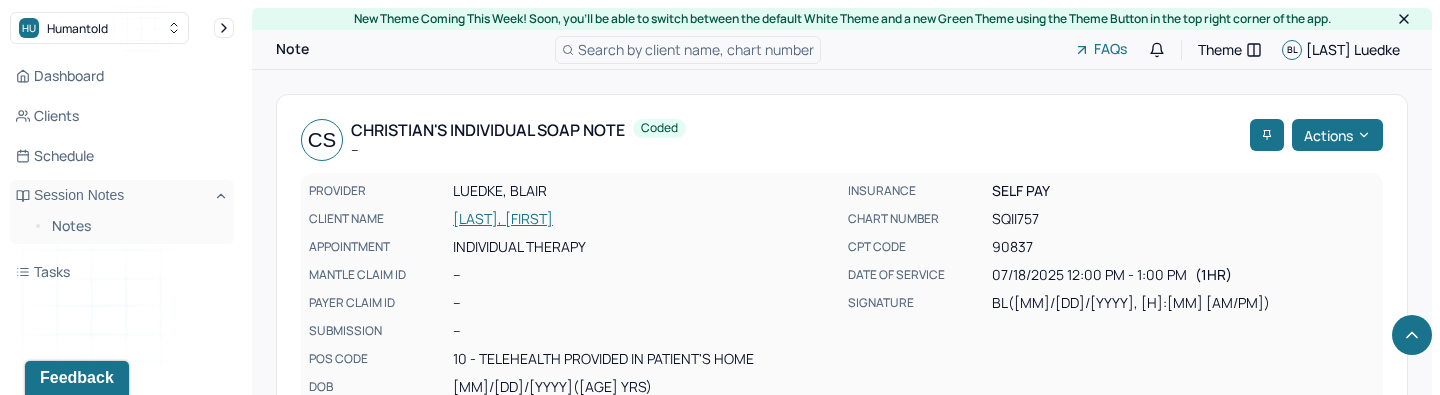 scroll, scrollTop: 1660, scrollLeft: 0, axis: vertical 